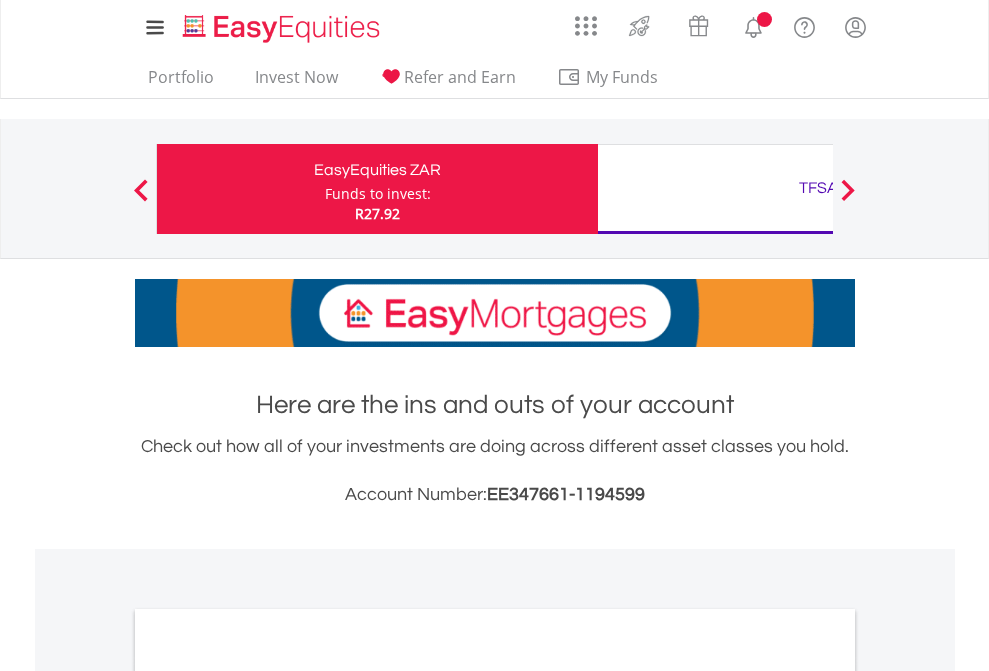 scroll, scrollTop: 0, scrollLeft: 0, axis: both 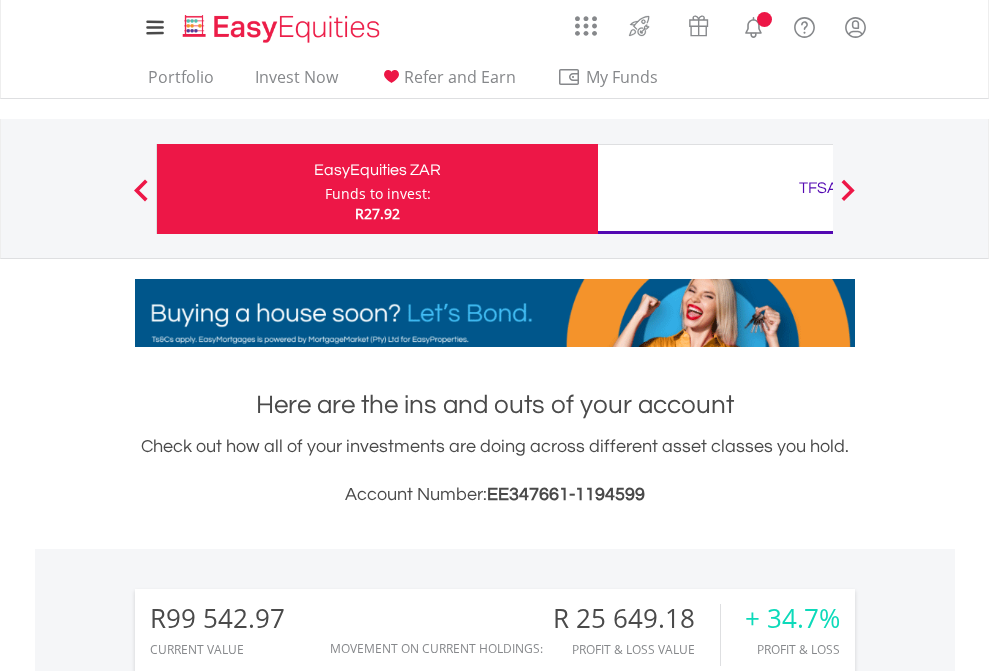 click on "Funds to invest:" at bounding box center (378, 194) 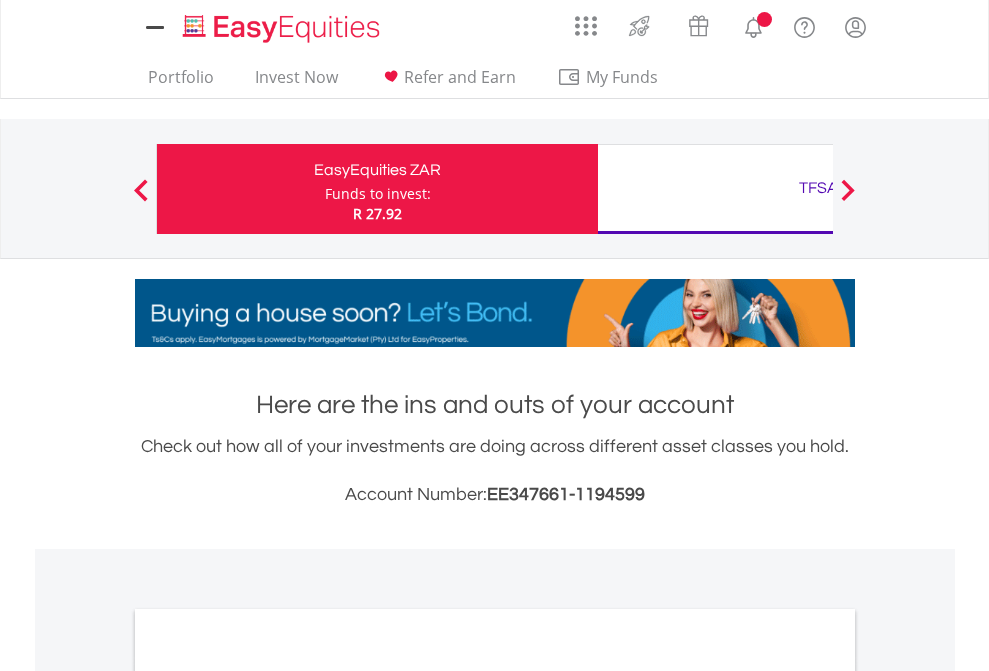 scroll, scrollTop: 0, scrollLeft: 0, axis: both 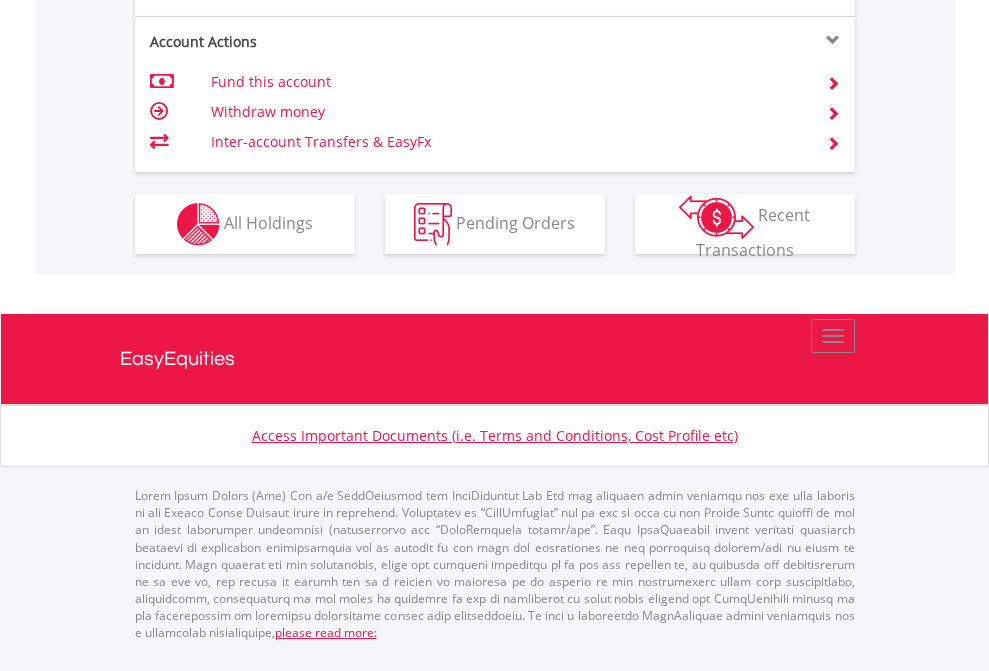 click on "Investment types" at bounding box center (706, -337) 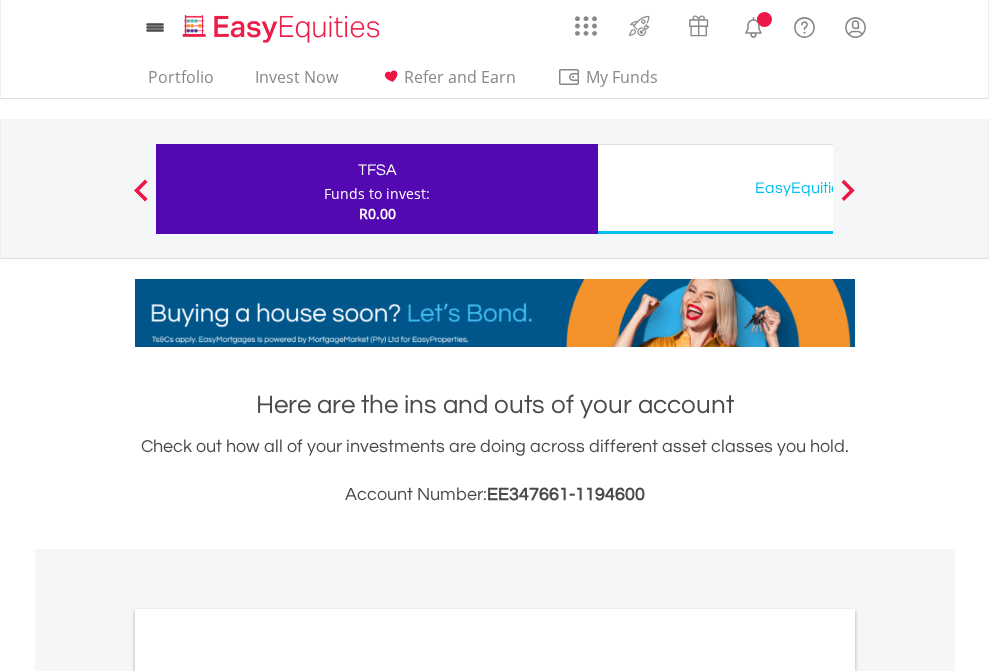 scroll, scrollTop: 0, scrollLeft: 0, axis: both 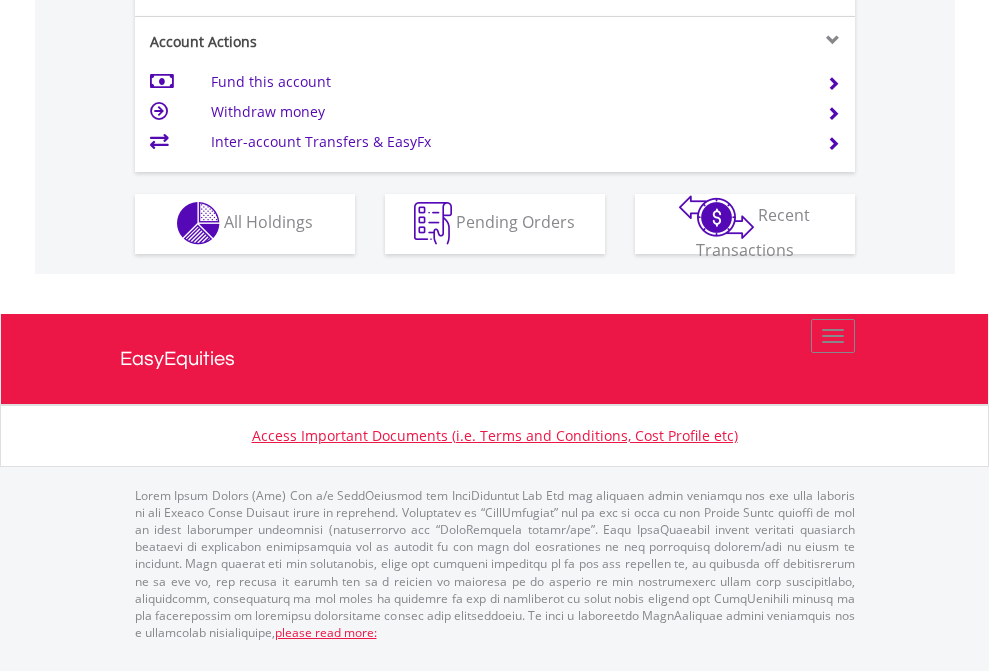 click on "Investment types" at bounding box center [706, -353] 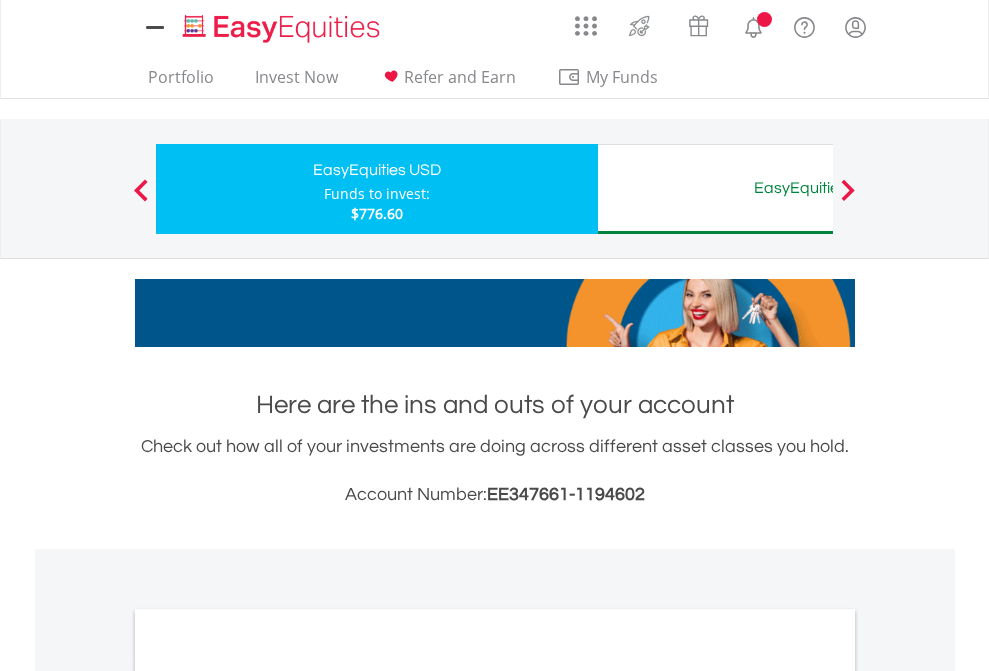 scroll, scrollTop: 0, scrollLeft: 0, axis: both 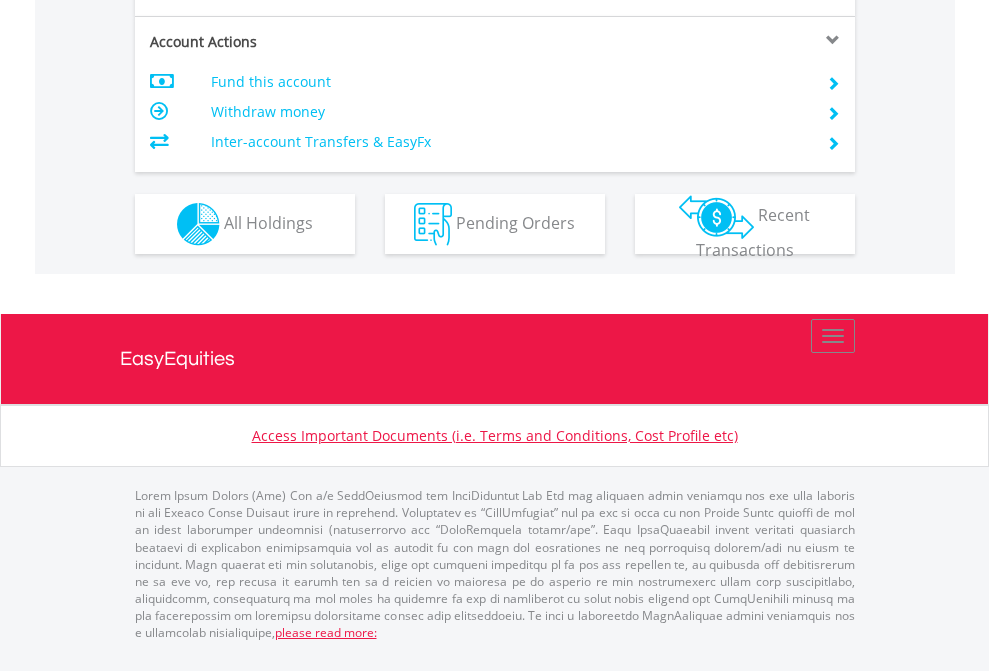 click on "Investment types" at bounding box center [706, -337] 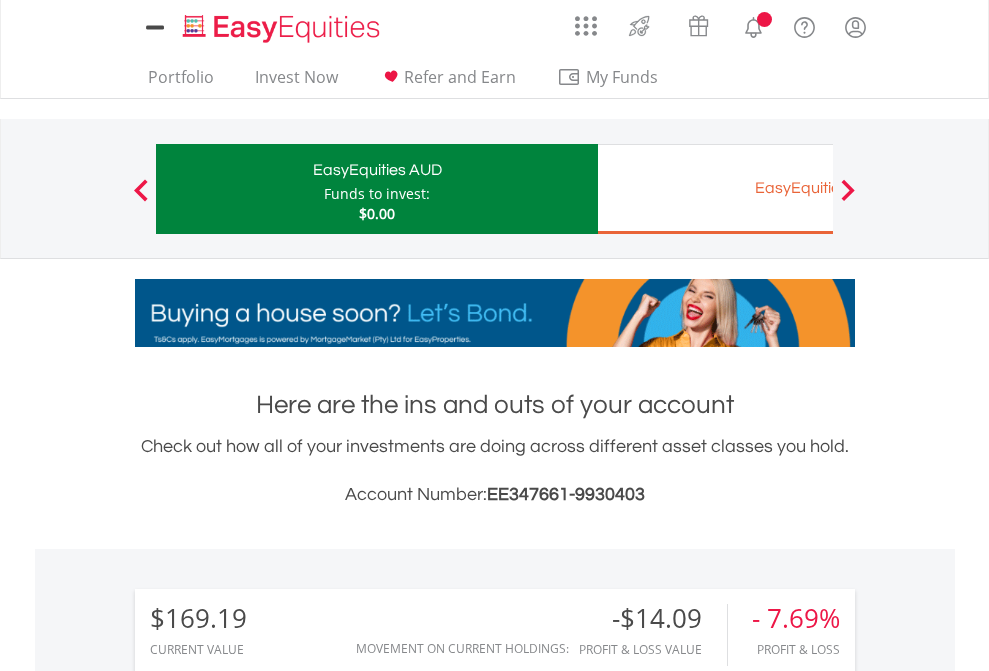 scroll, scrollTop: 0, scrollLeft: 0, axis: both 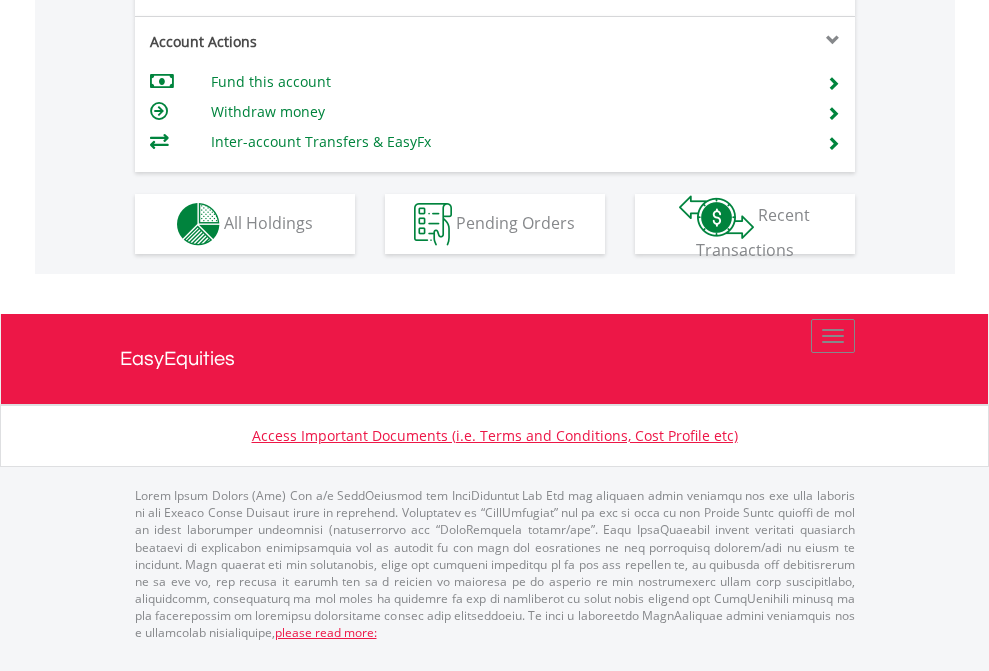click on "Investment types" at bounding box center (706, -337) 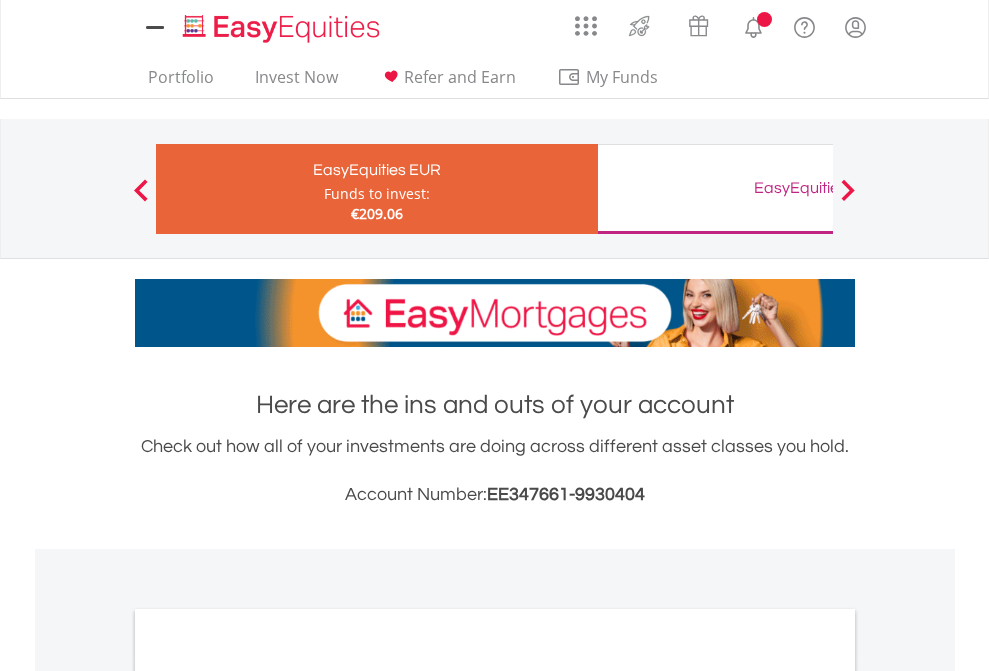 scroll, scrollTop: 0, scrollLeft: 0, axis: both 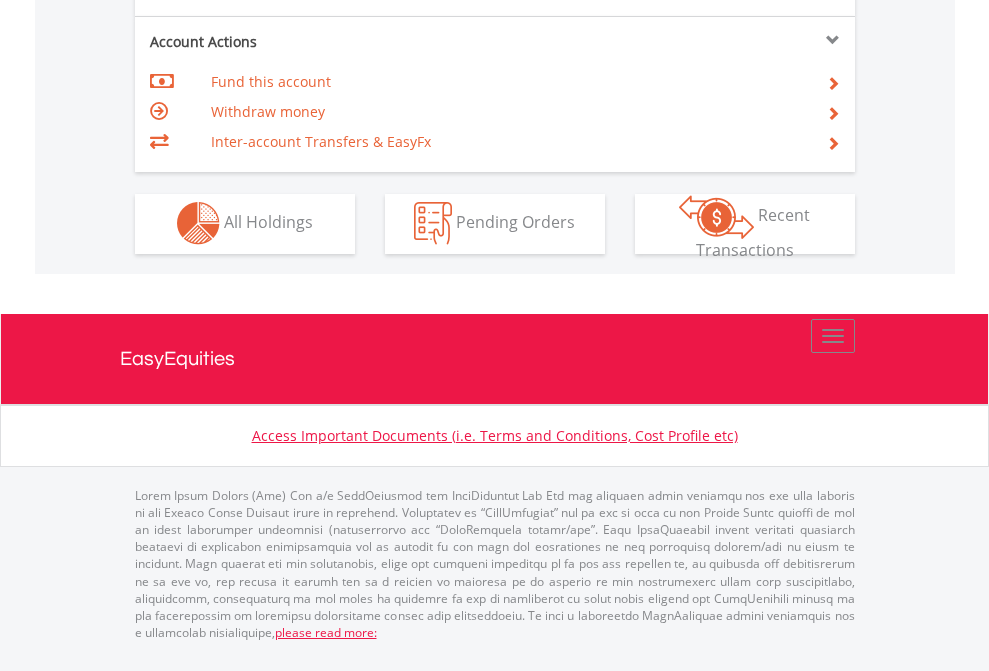 click on "Investment types" at bounding box center [706, -353] 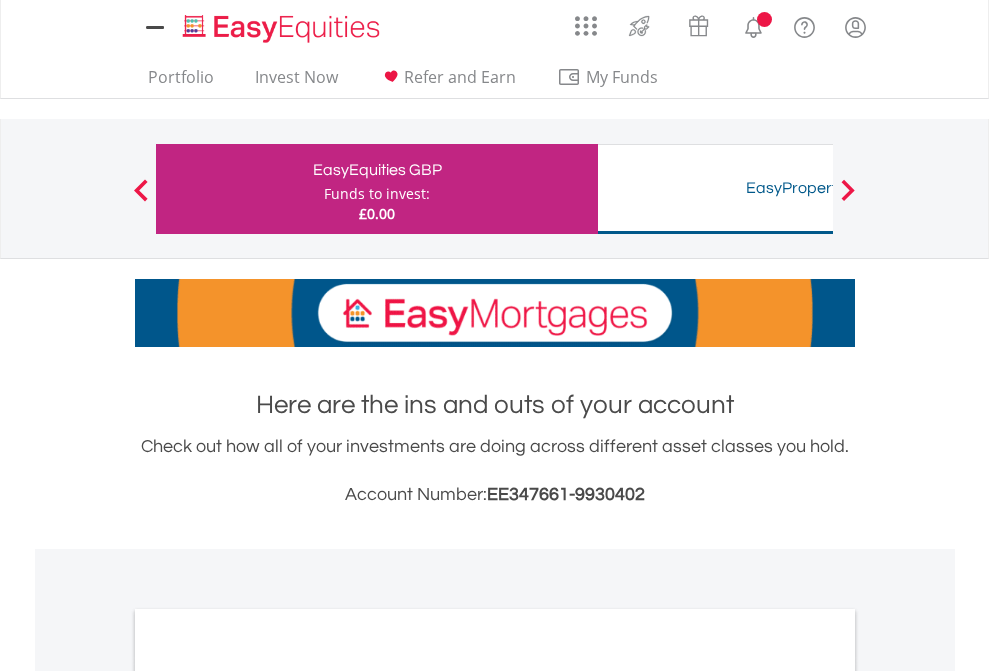 scroll, scrollTop: 0, scrollLeft: 0, axis: both 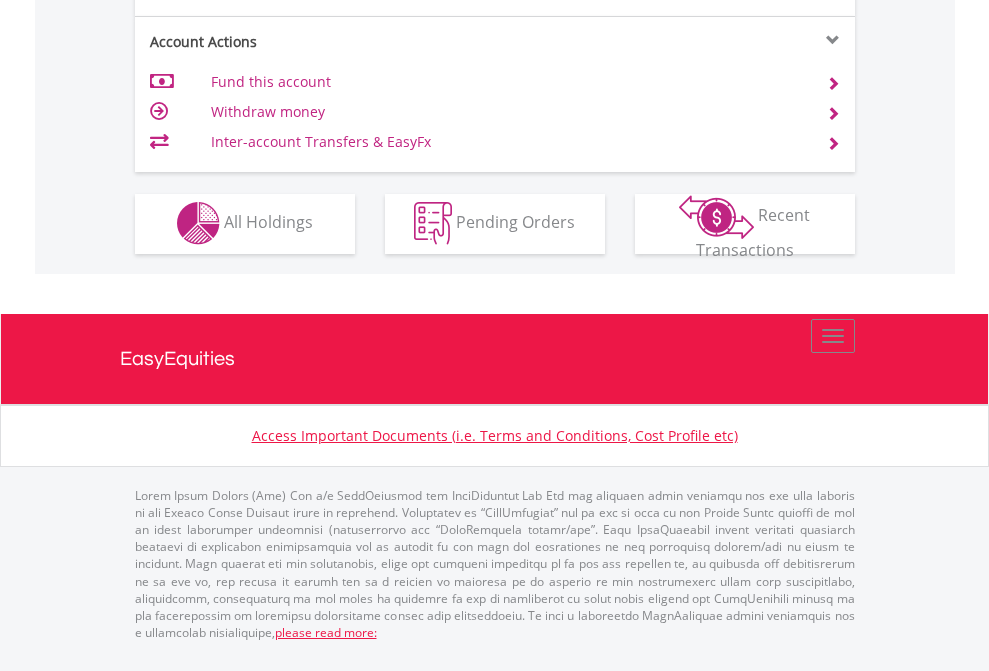 click on "Investment types" at bounding box center [706, -353] 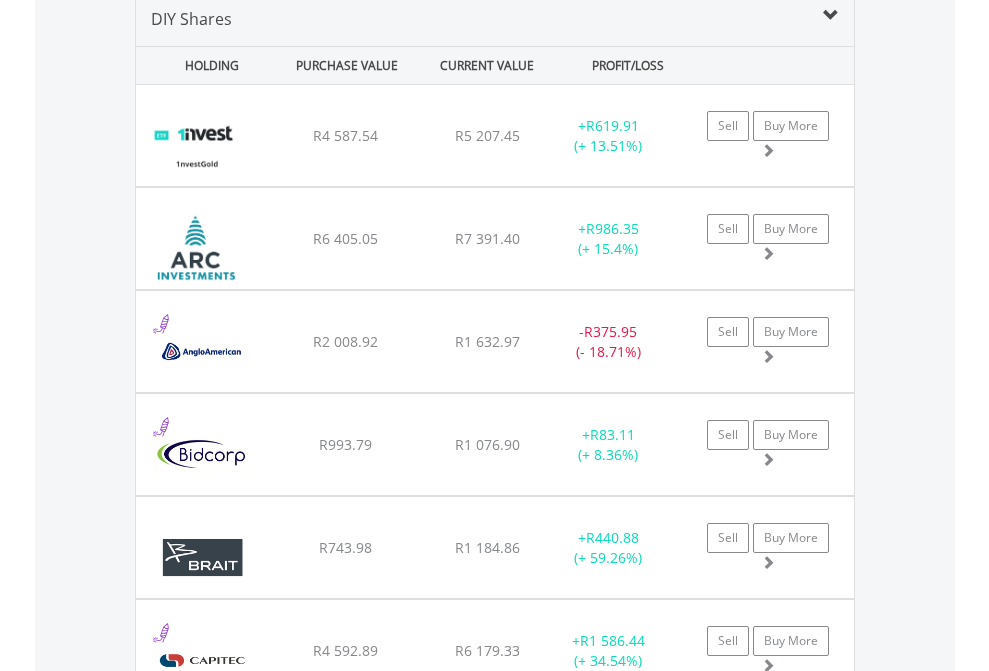 scroll, scrollTop: 1933, scrollLeft: 0, axis: vertical 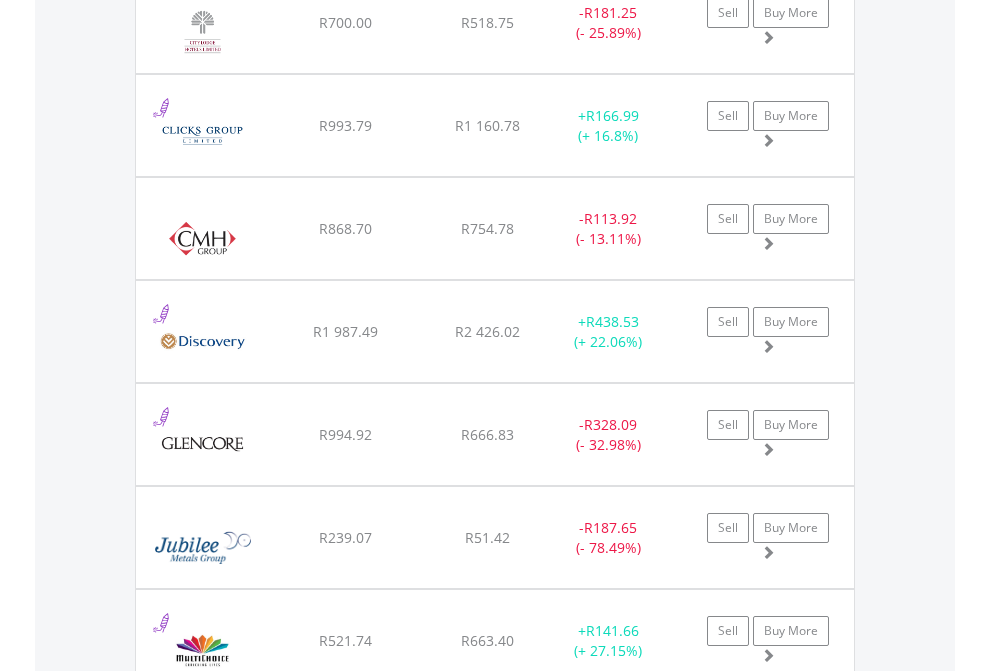click on "TFSA" at bounding box center [818, -1745] 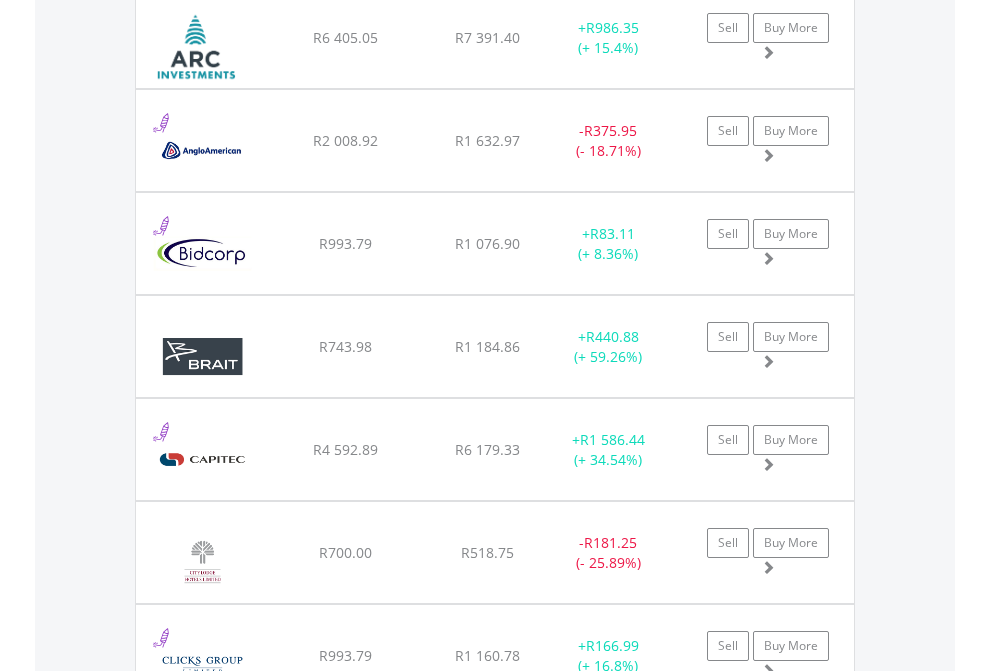 scroll, scrollTop: 144, scrollLeft: 0, axis: vertical 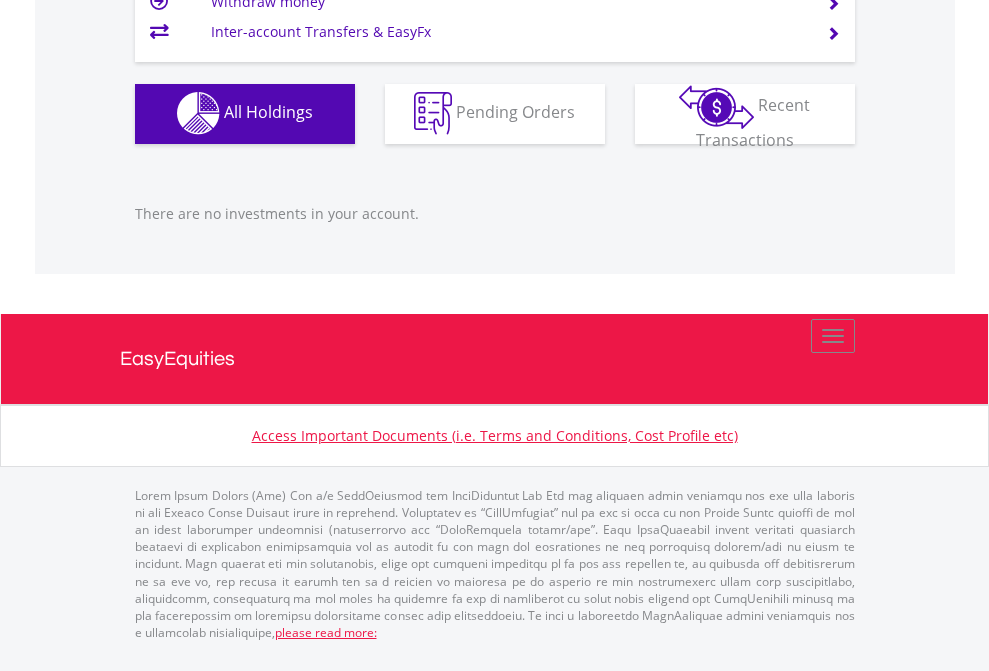 click on "EasyEquities USD" at bounding box center [818, -1142] 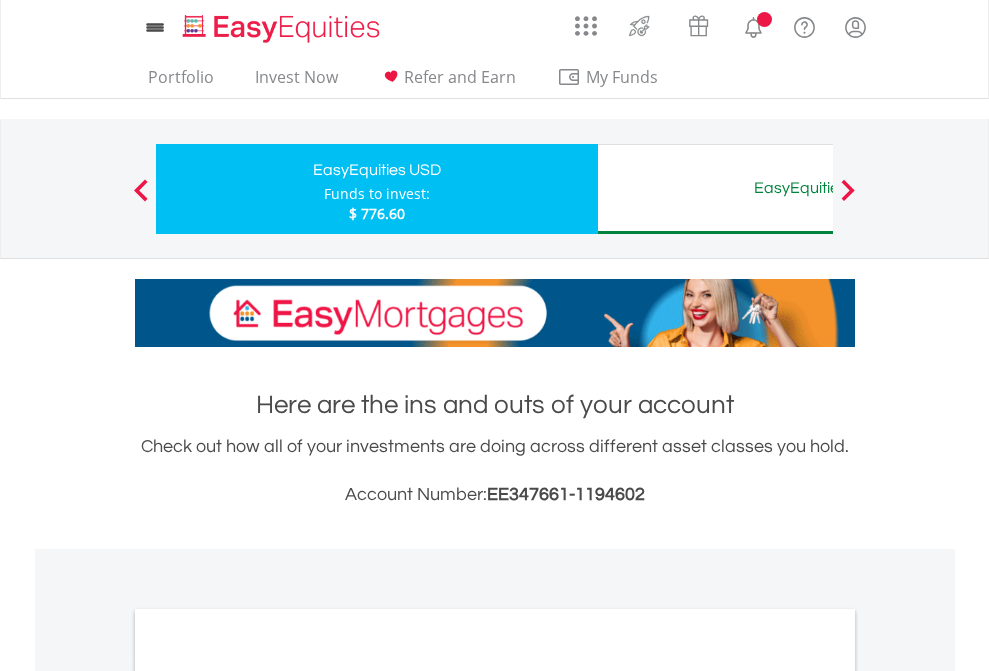 scroll, scrollTop: 1202, scrollLeft: 0, axis: vertical 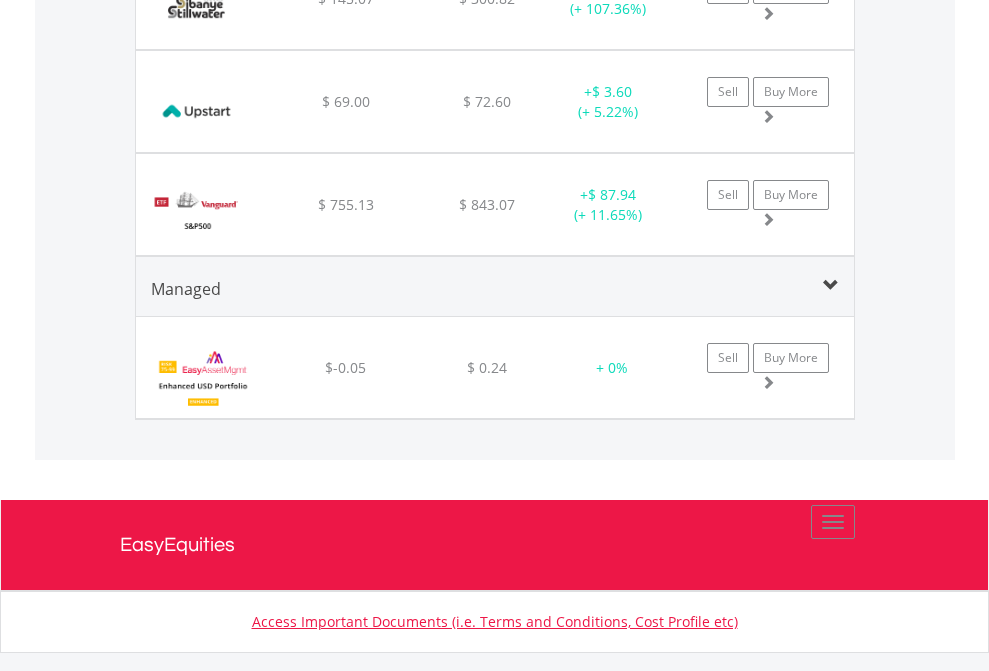 click on "EasyEquities AUD" at bounding box center (818, -2116) 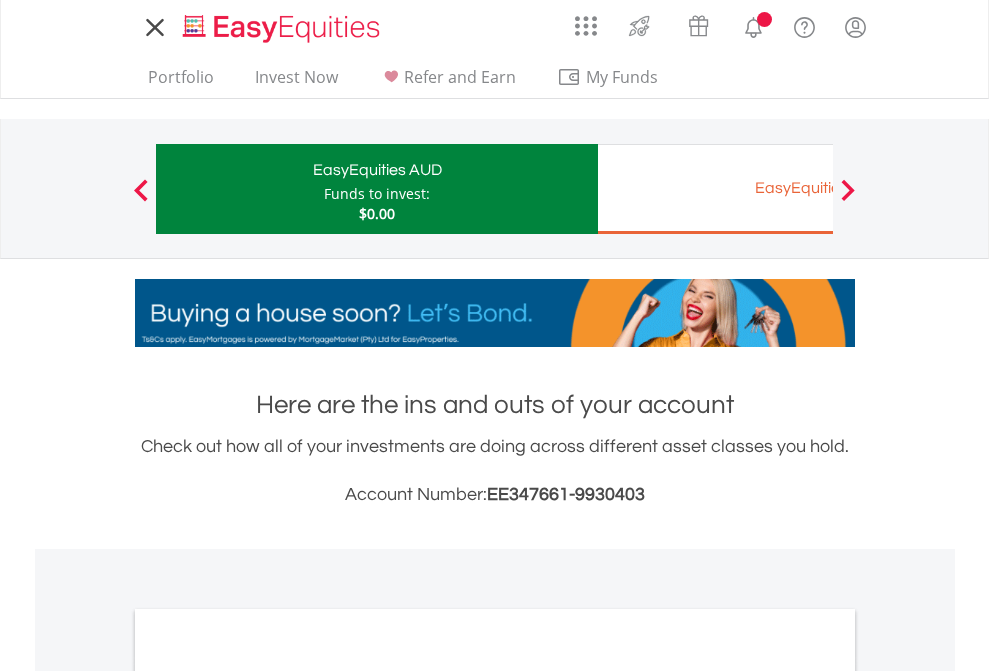 scroll, scrollTop: 0, scrollLeft: 0, axis: both 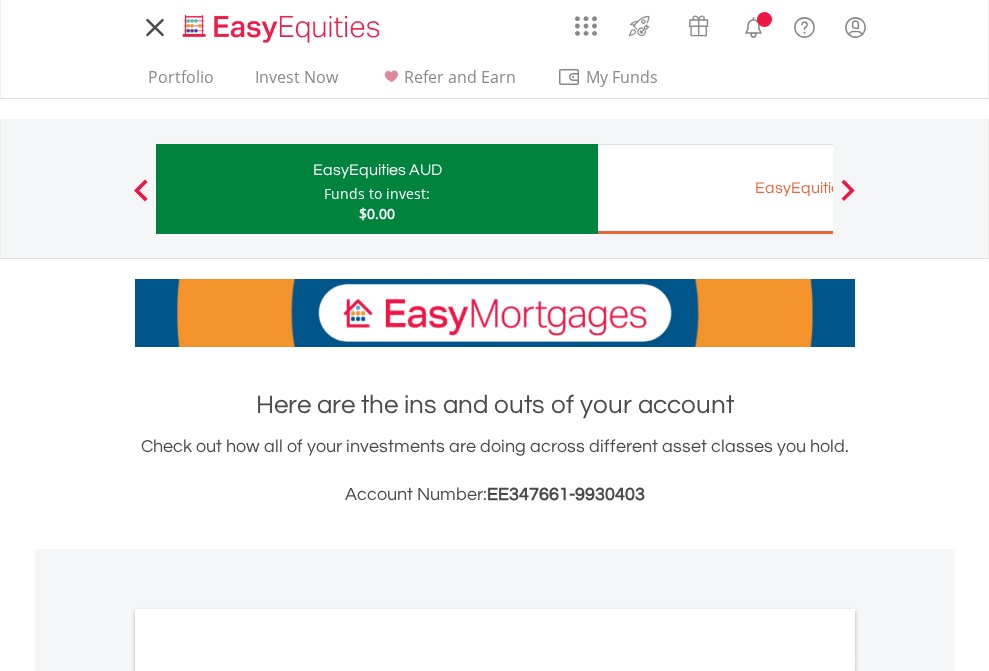 click on "All Holdings" at bounding box center (268, 1096) 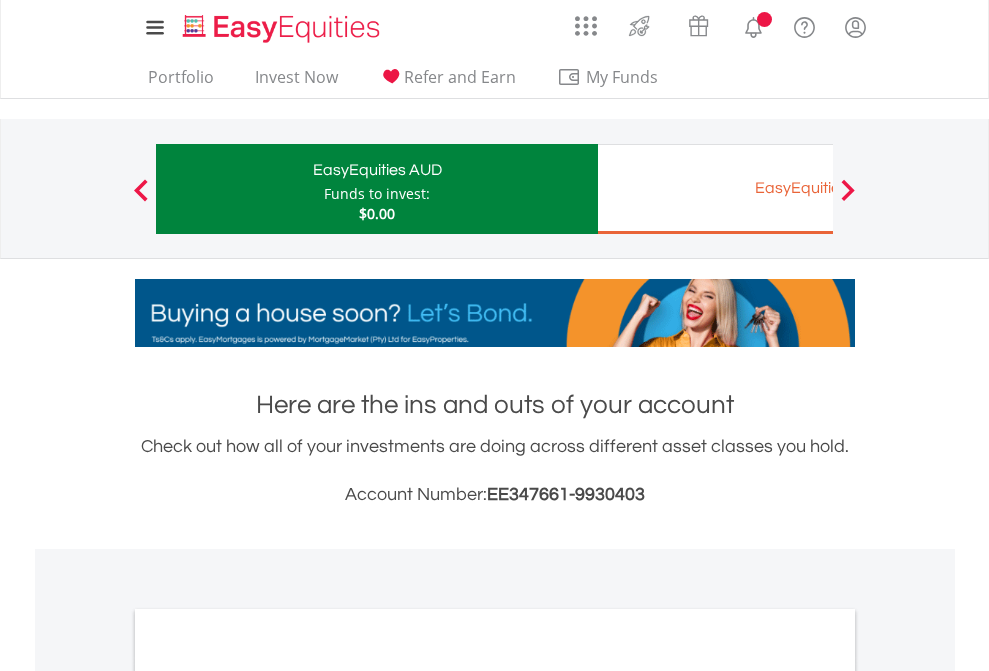 scroll, scrollTop: 1202, scrollLeft: 0, axis: vertical 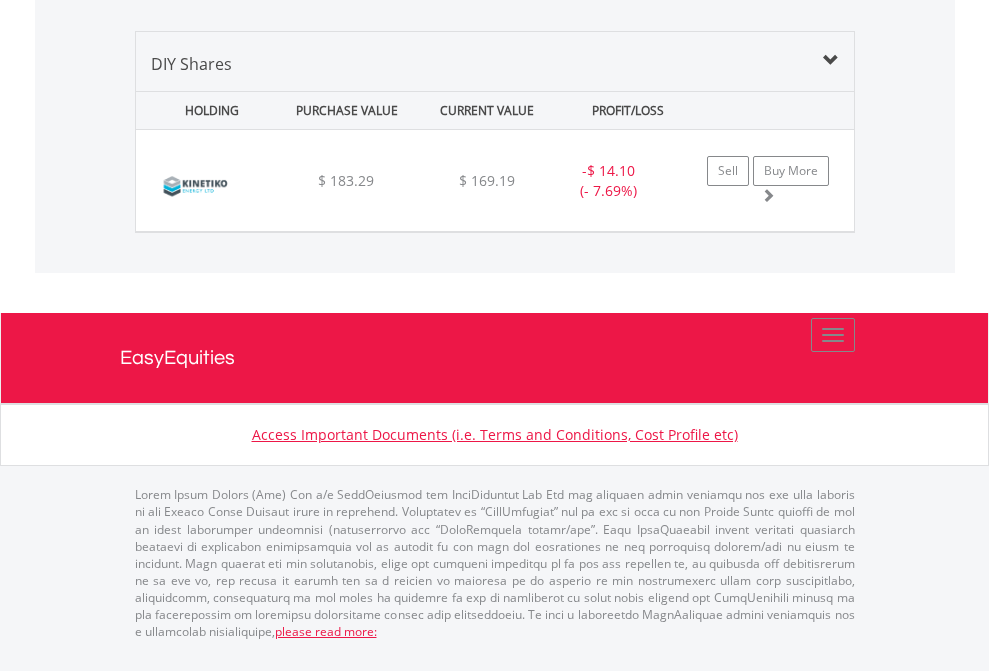 click on "EasyEquities EUR" at bounding box center [818, -1339] 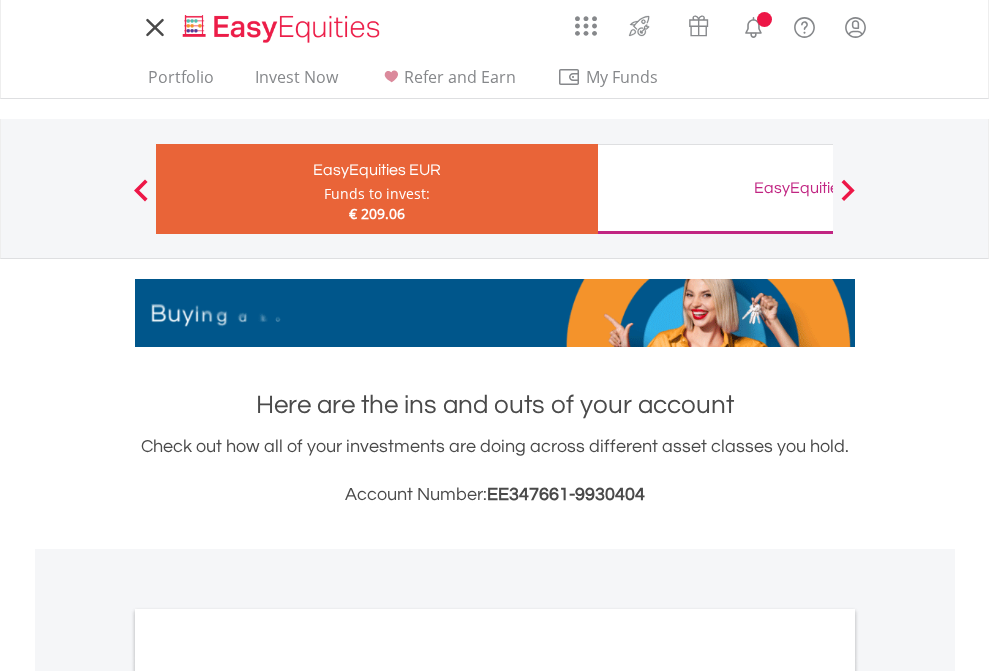scroll, scrollTop: 0, scrollLeft: 0, axis: both 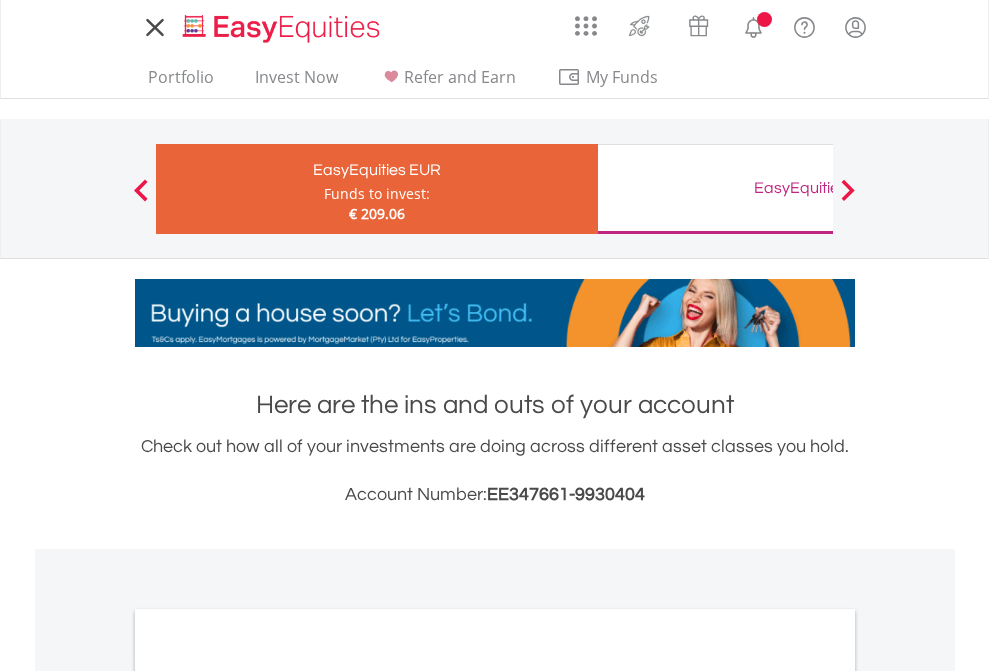 click on "All Holdings" at bounding box center [268, 1096] 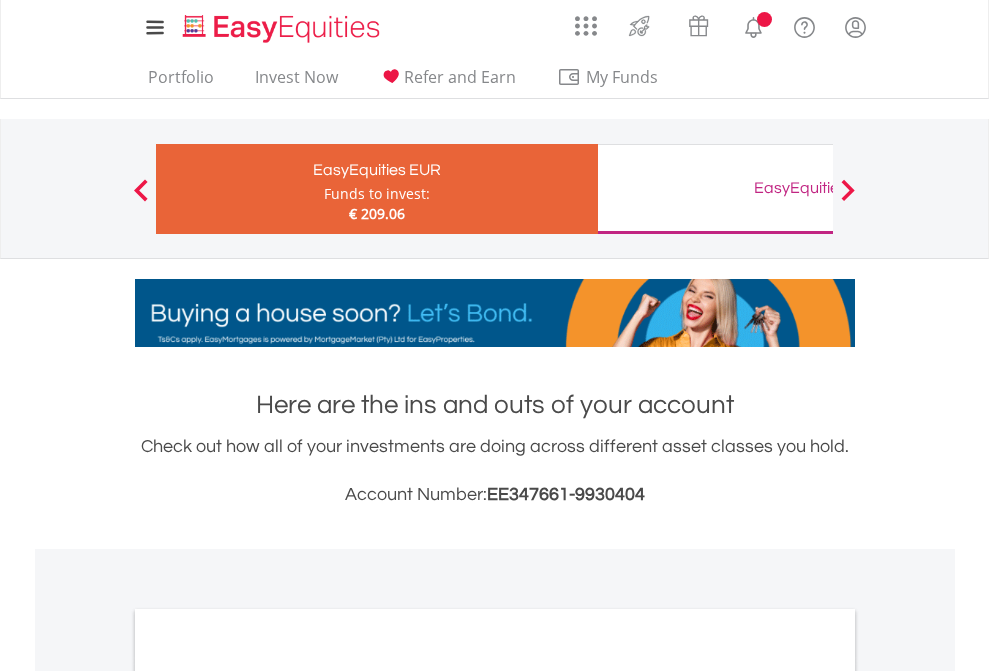 scroll, scrollTop: 1202, scrollLeft: 0, axis: vertical 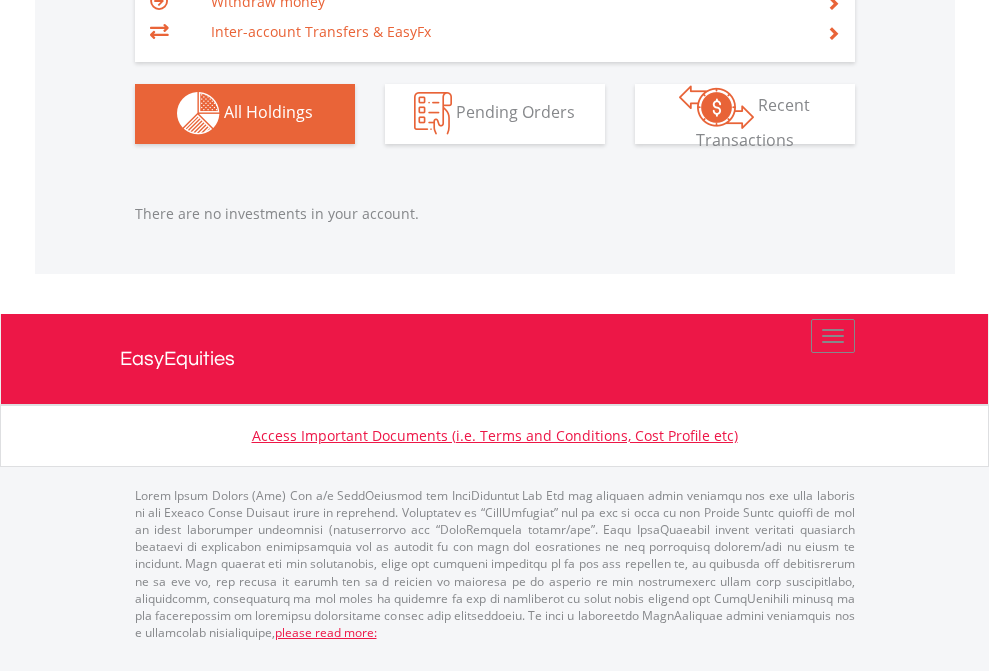 click on "EasyEquities GBP" at bounding box center [818, -1142] 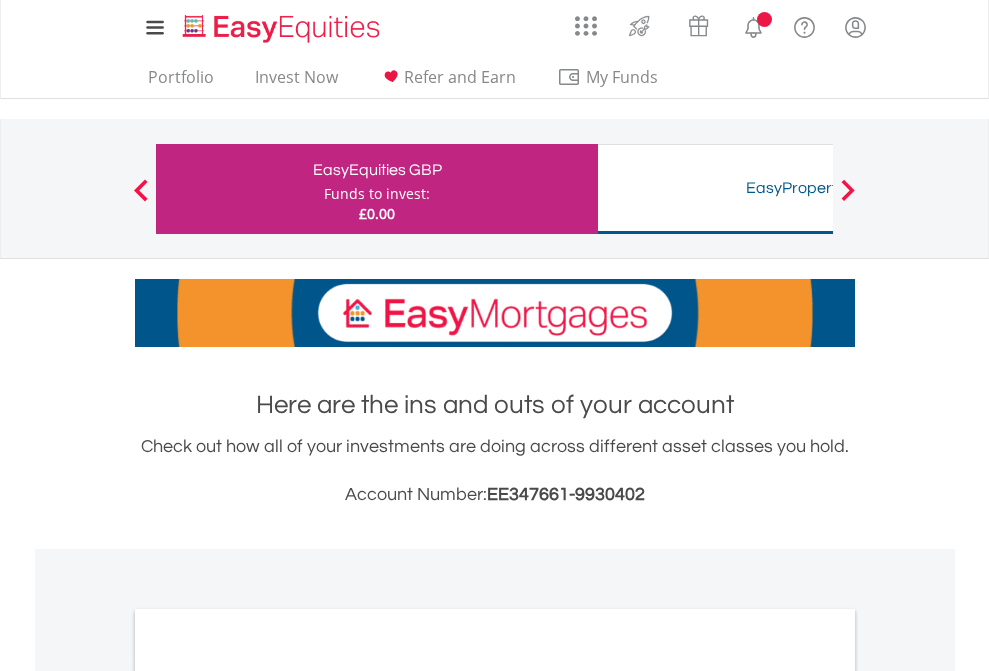 scroll, scrollTop: 1202, scrollLeft: 0, axis: vertical 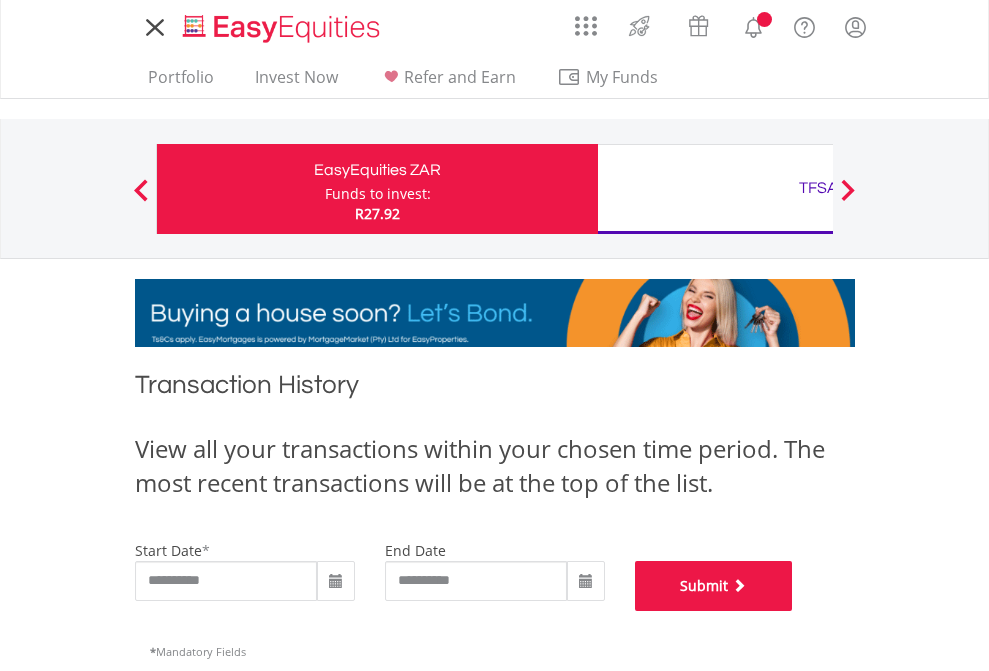 click on "Submit" at bounding box center (714, 586) 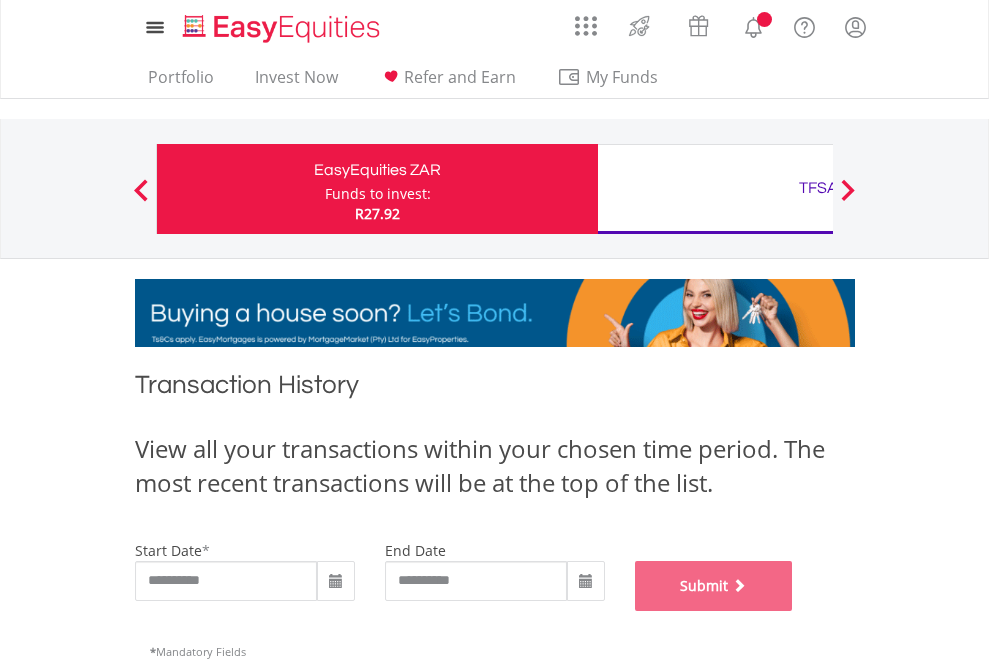 scroll, scrollTop: 811, scrollLeft: 0, axis: vertical 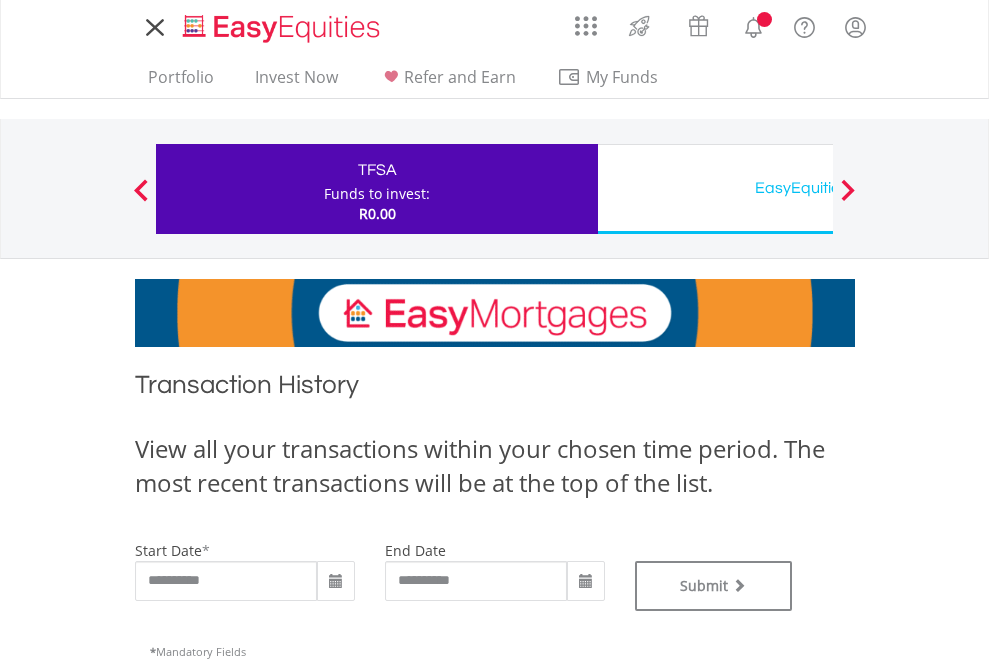 type on "**********" 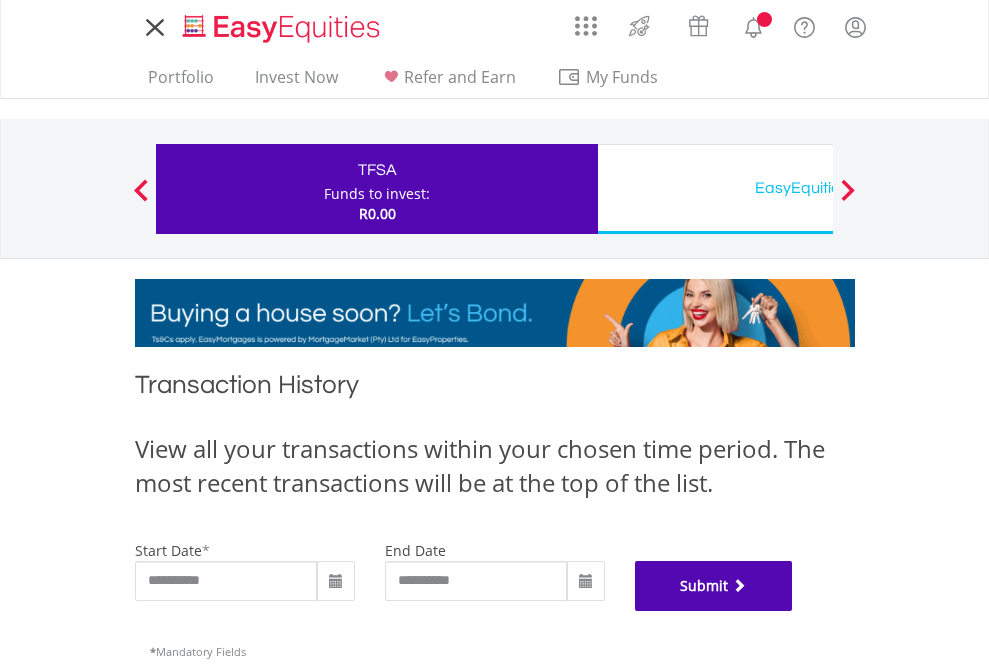 click on "Submit" at bounding box center [714, 586] 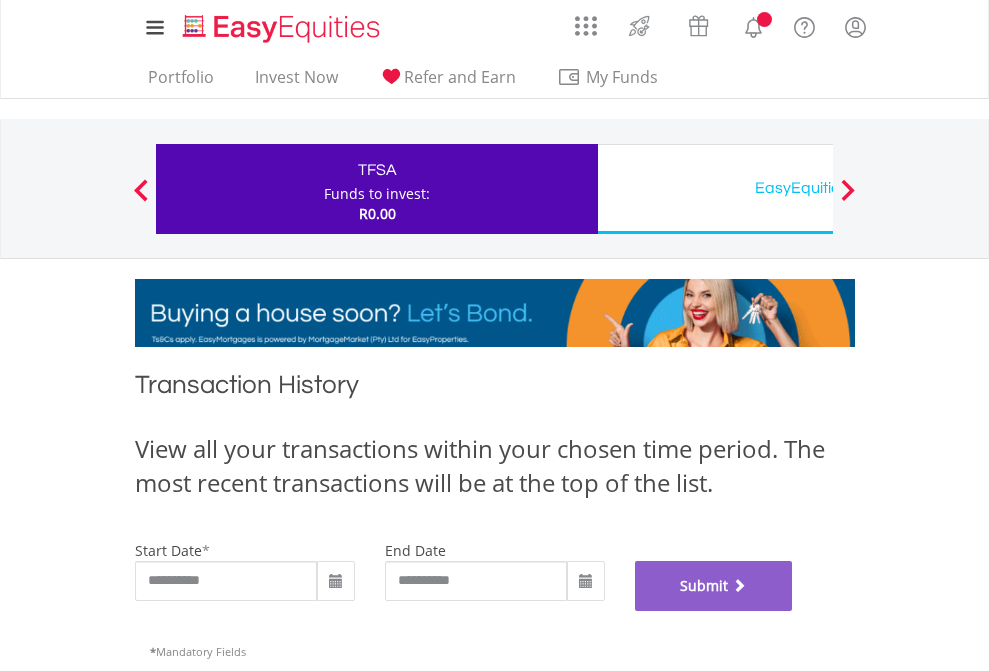 scroll, scrollTop: 811, scrollLeft: 0, axis: vertical 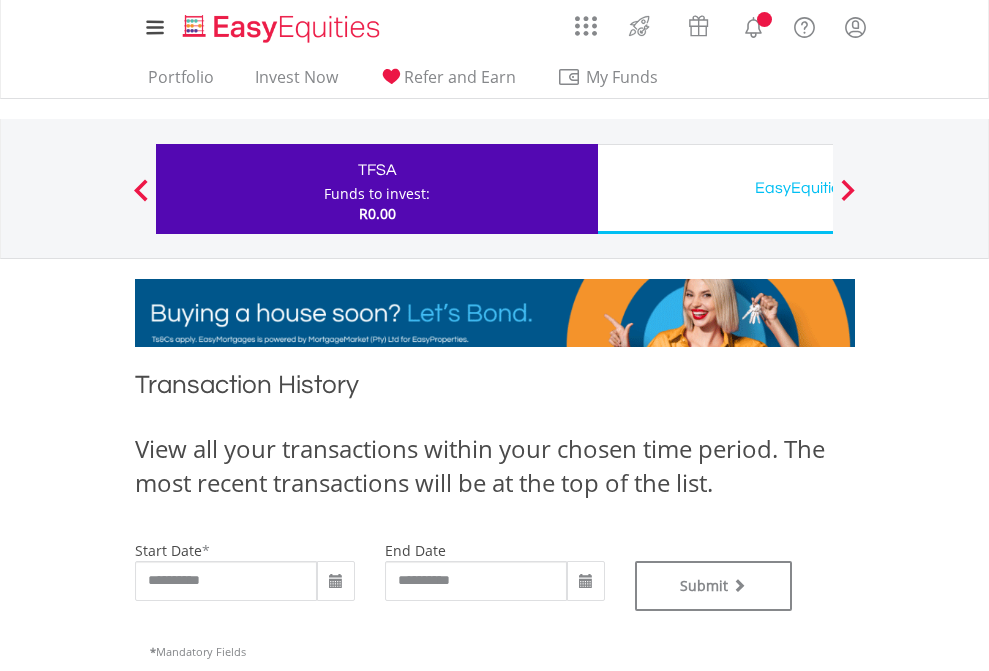 click on "EasyEquities USD" at bounding box center [818, 188] 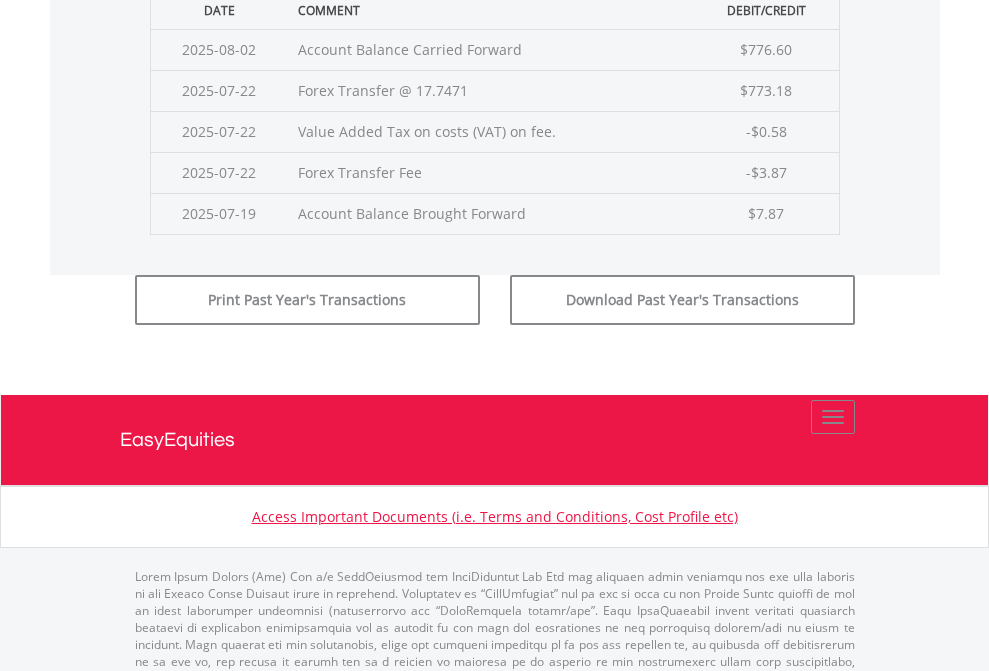 click on "Submit" at bounding box center (714, -225) 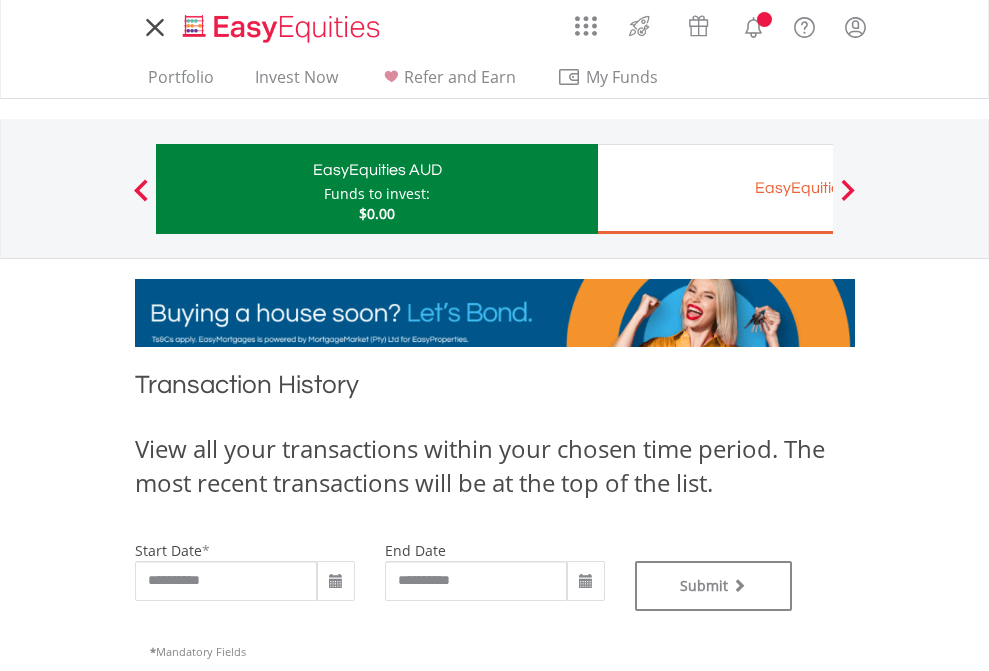 scroll, scrollTop: 0, scrollLeft: 0, axis: both 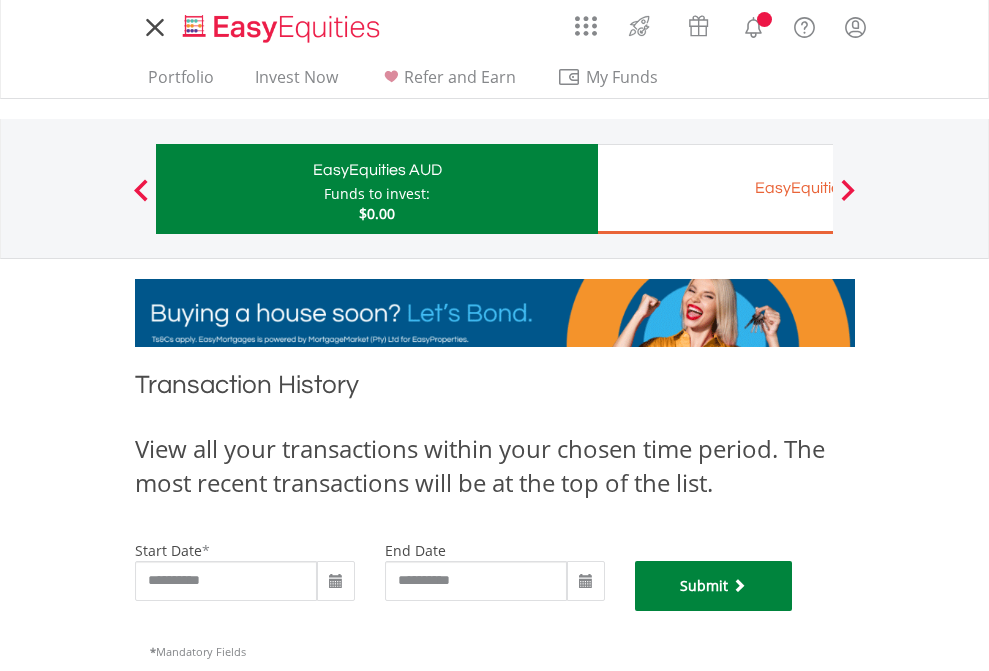 click on "Submit" at bounding box center [714, 586] 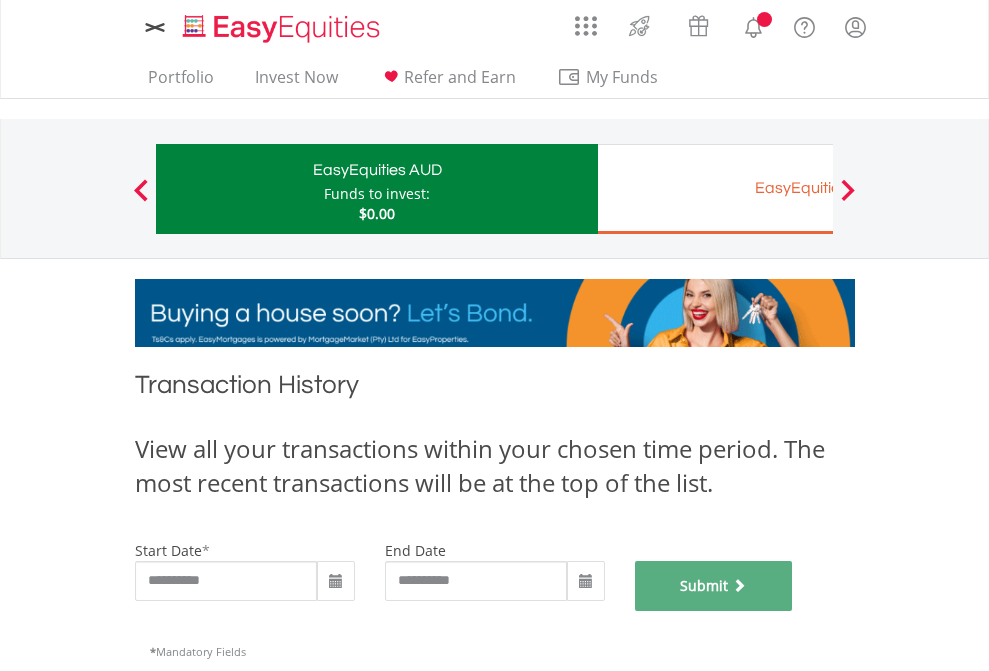 scroll, scrollTop: 811, scrollLeft: 0, axis: vertical 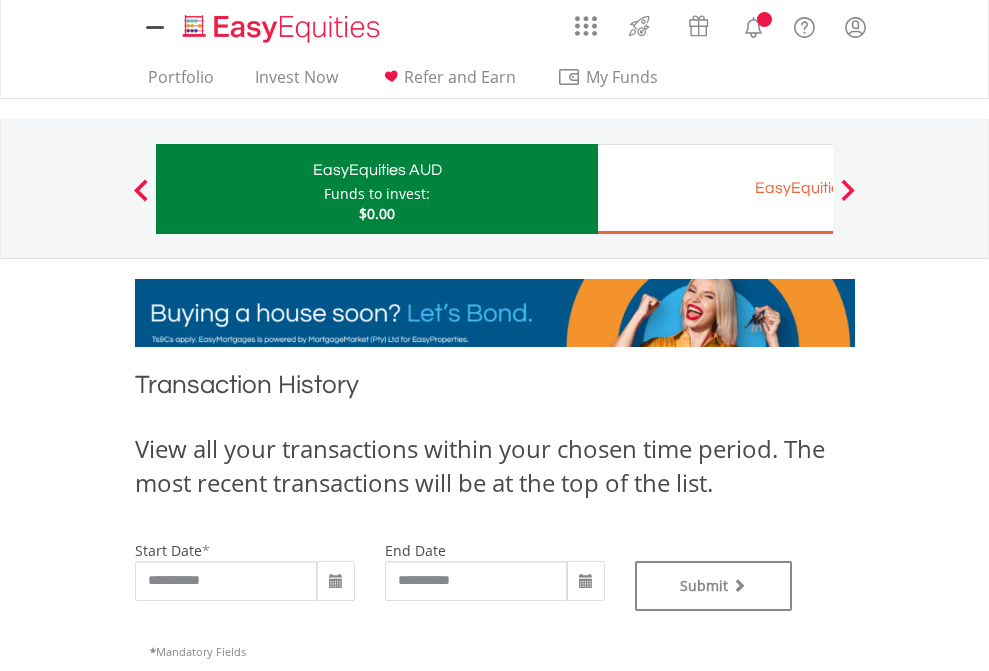 click on "EasyEquities EUR" at bounding box center (818, 188) 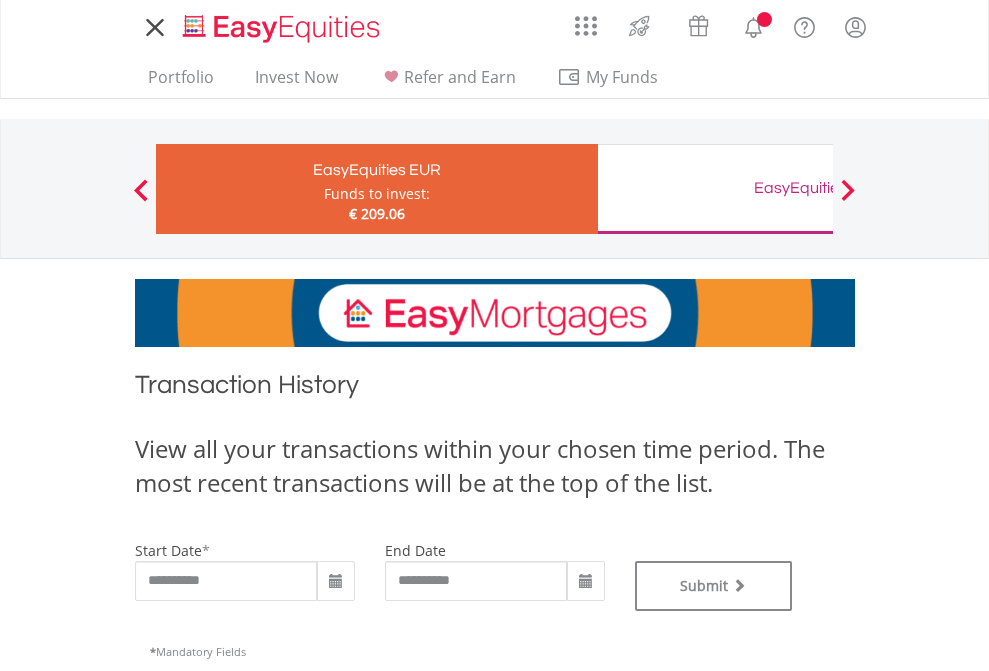 scroll, scrollTop: 0, scrollLeft: 0, axis: both 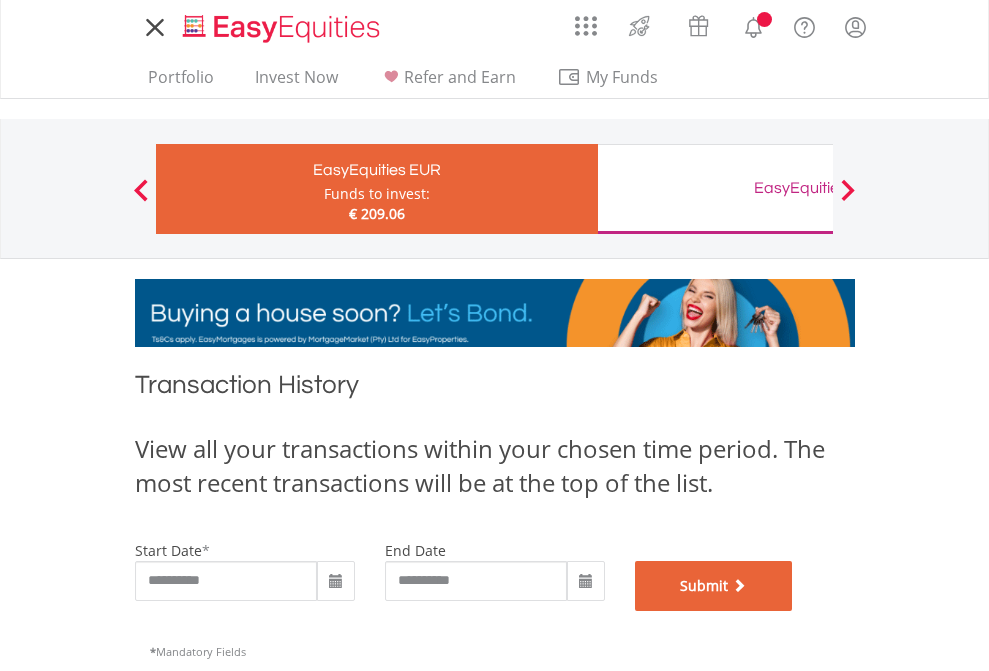 click on "Submit" at bounding box center (714, 586) 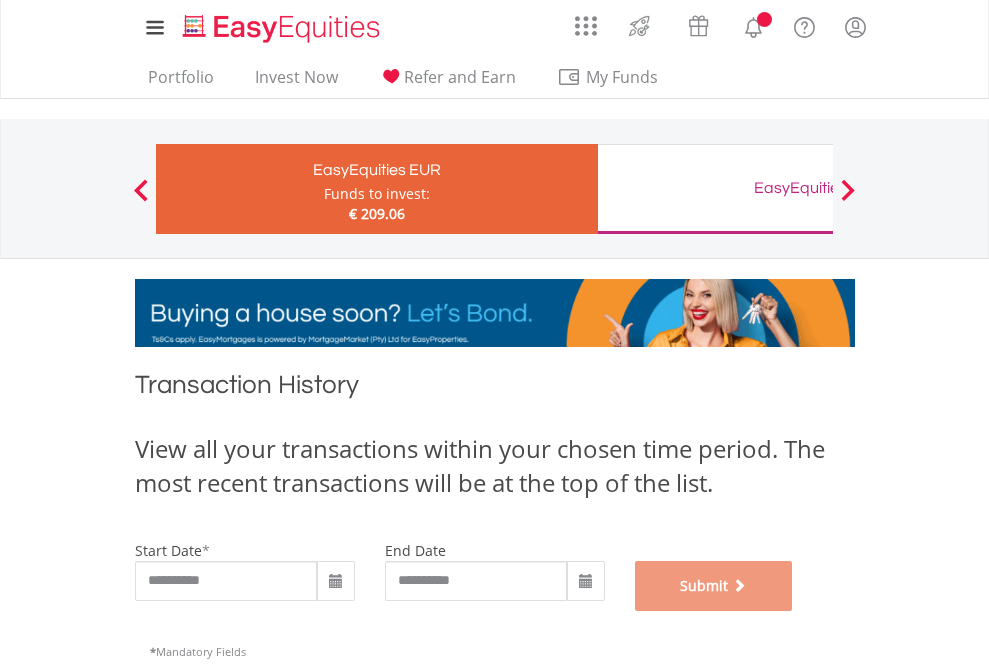 scroll, scrollTop: 811, scrollLeft: 0, axis: vertical 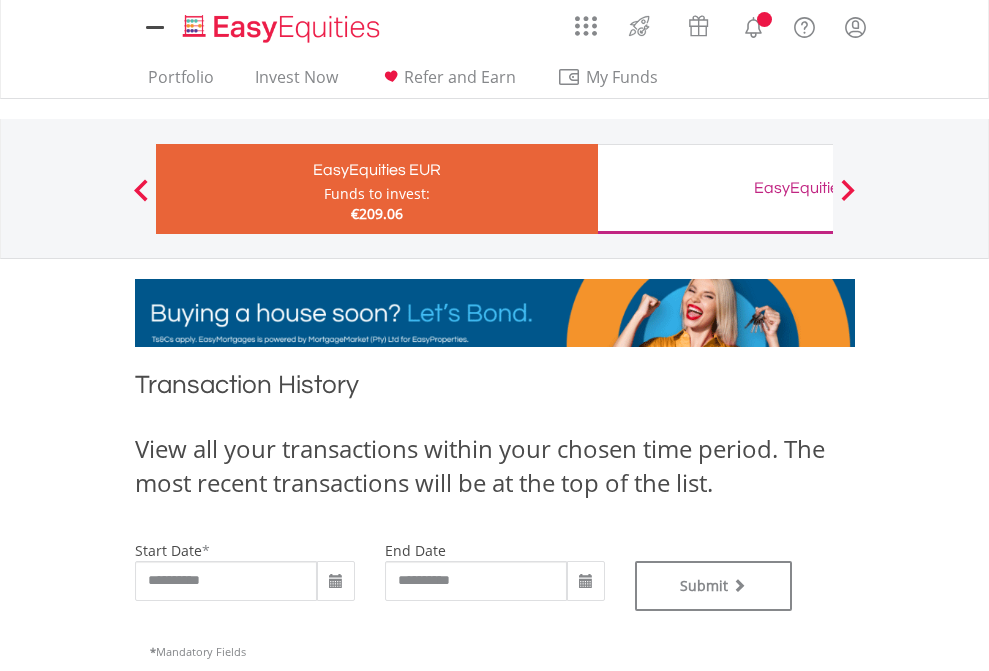 click on "EasyEquities GBP" at bounding box center [818, 188] 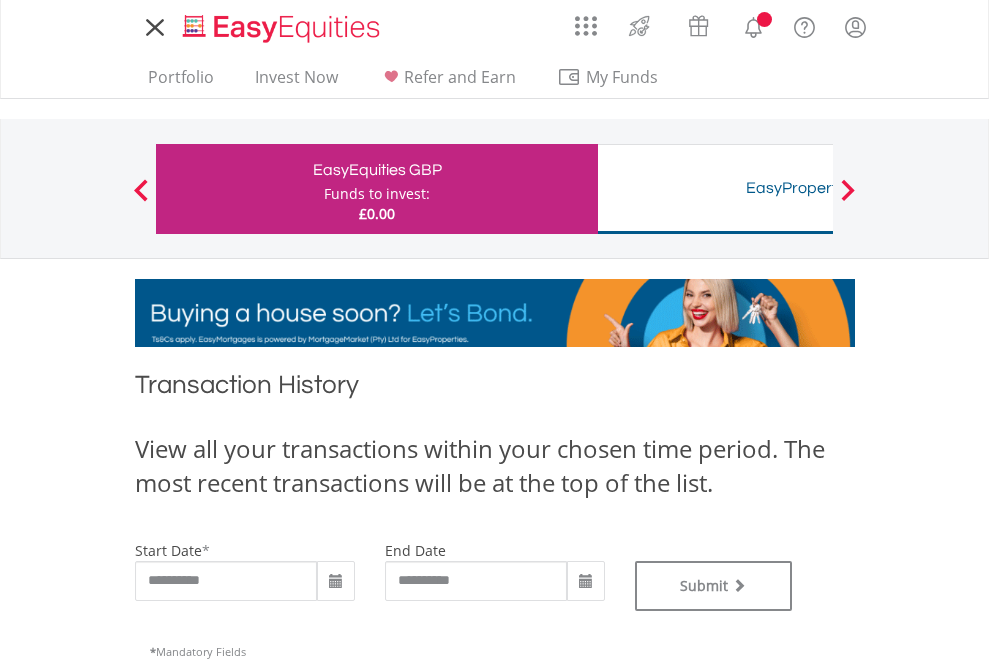 scroll, scrollTop: 0, scrollLeft: 0, axis: both 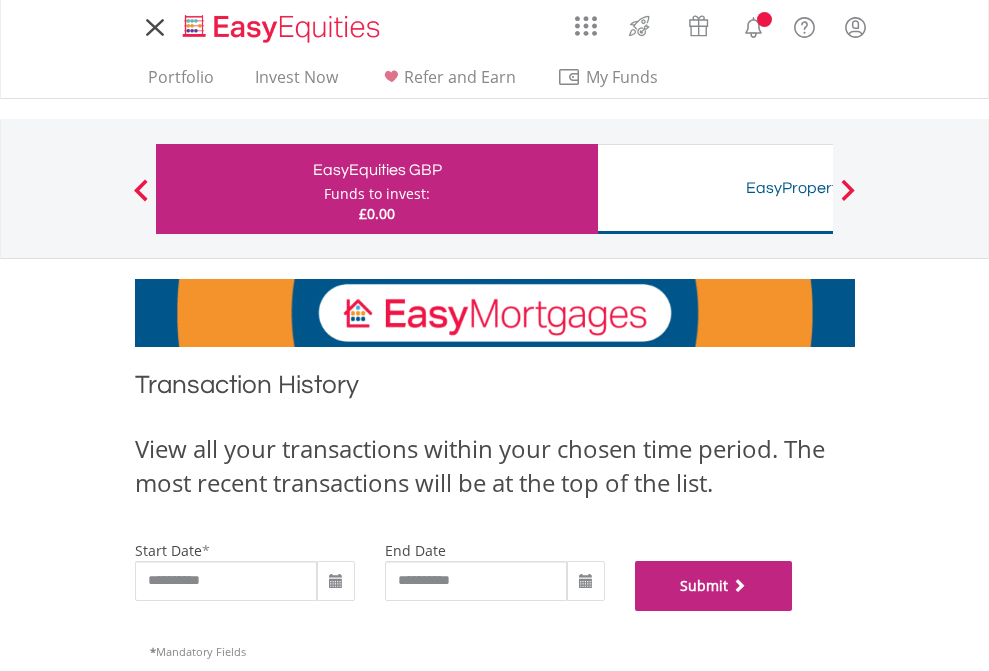 click on "Submit" at bounding box center [714, 586] 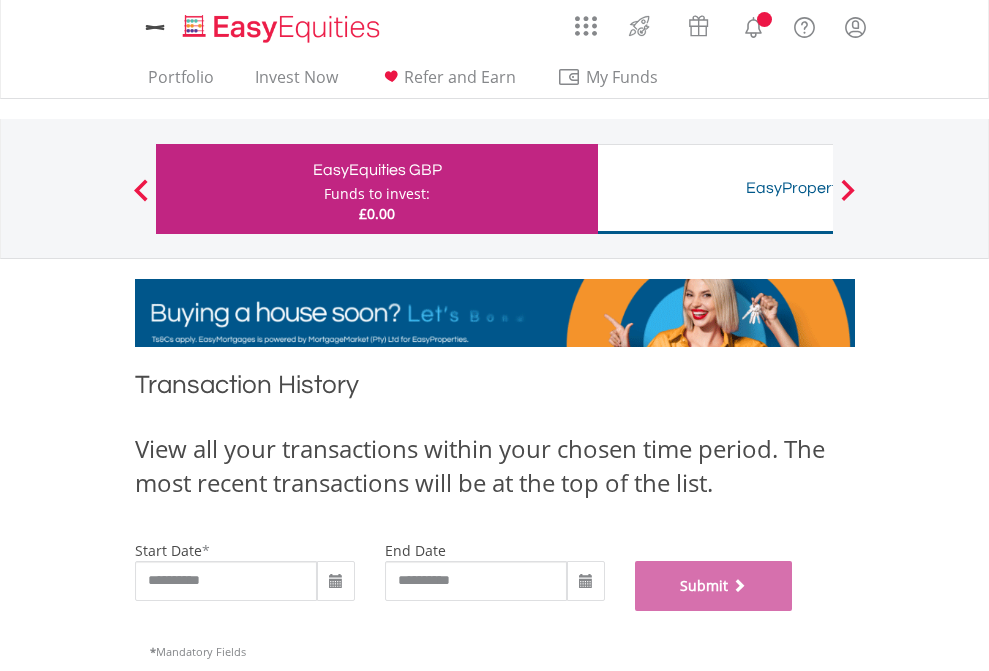 scroll, scrollTop: 811, scrollLeft: 0, axis: vertical 